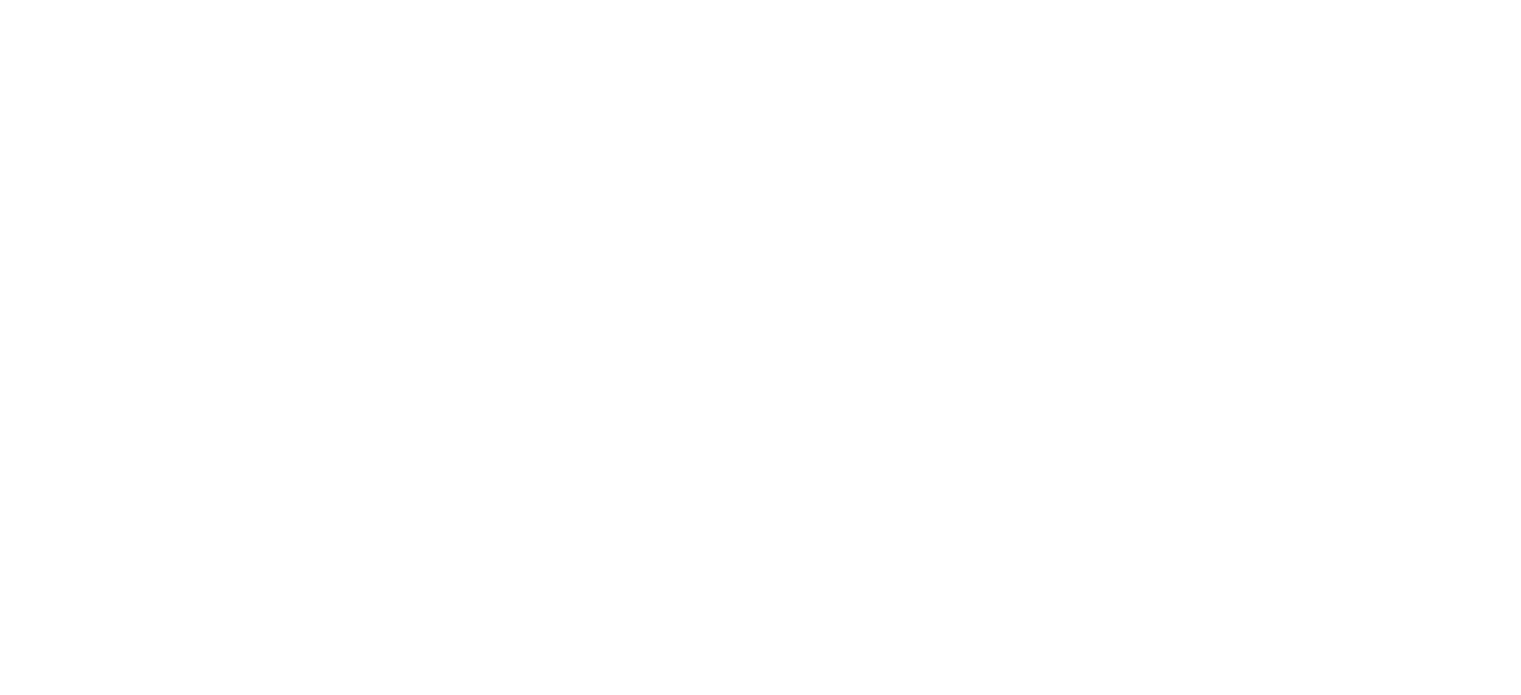 scroll, scrollTop: 0, scrollLeft: 0, axis: both 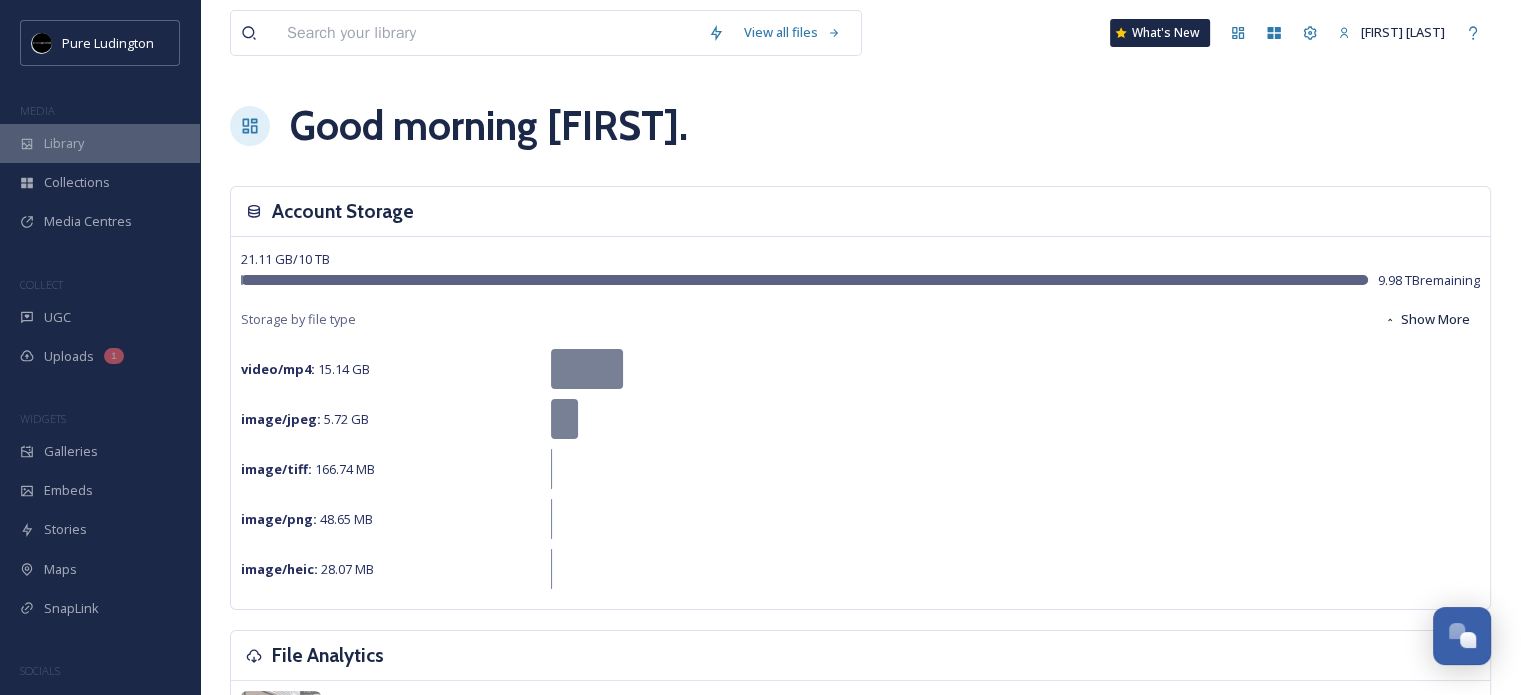 click on "Library" at bounding box center (64, 143) 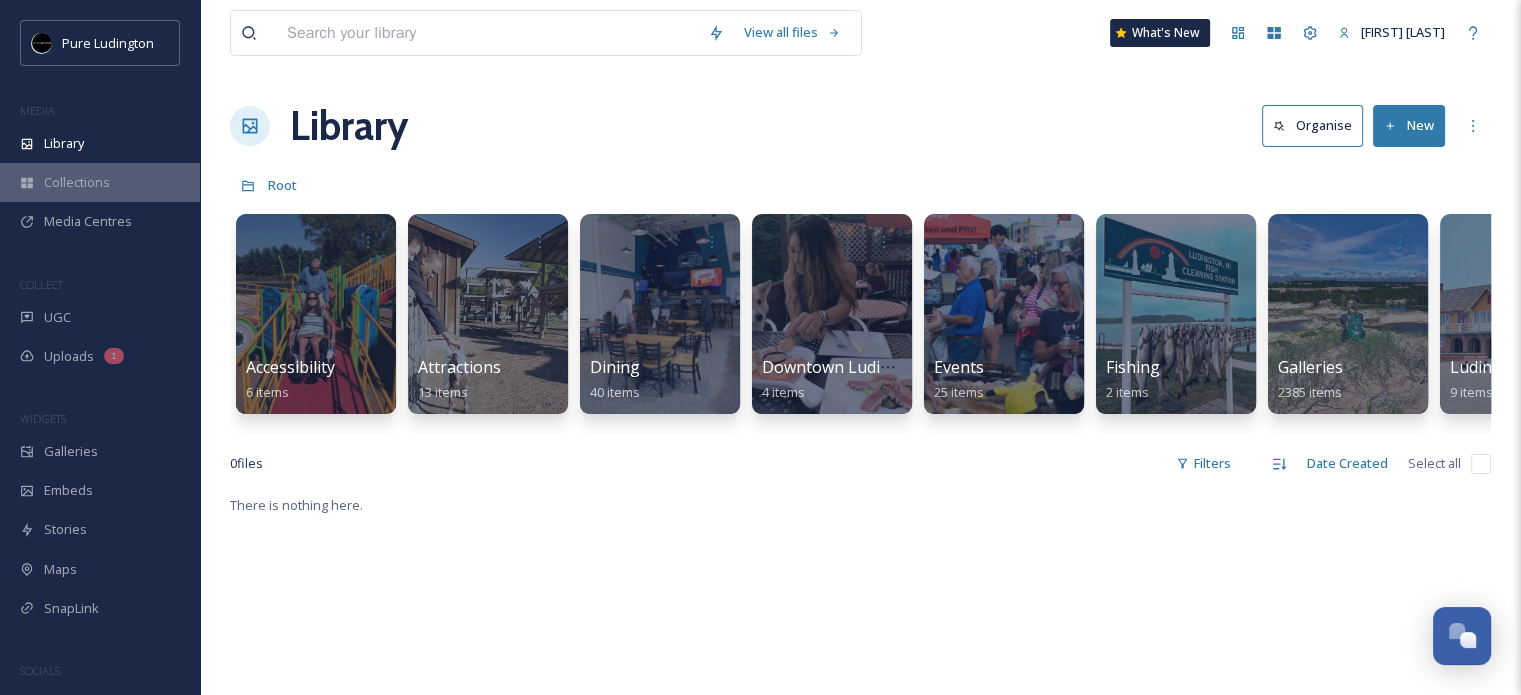 click on "Collections" at bounding box center (77, 182) 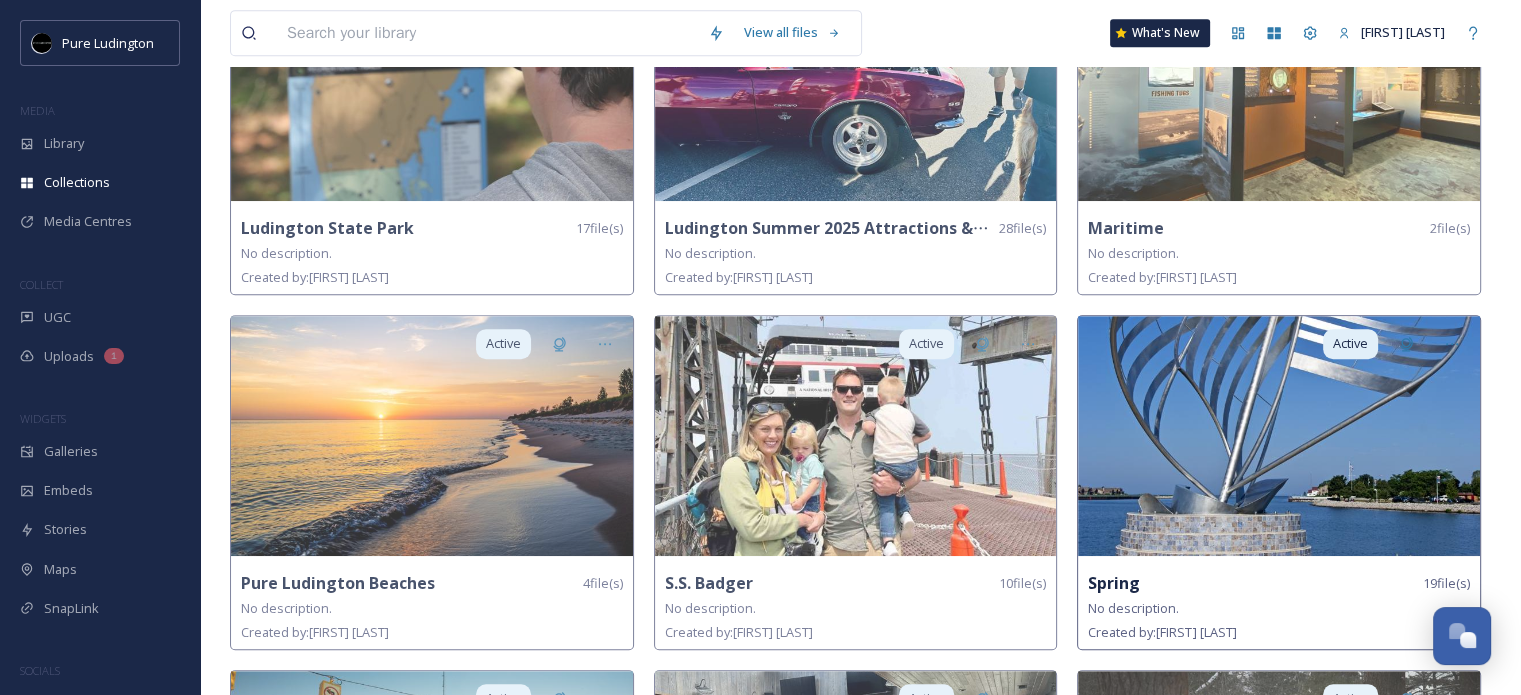 scroll, scrollTop: 1000, scrollLeft: 0, axis: vertical 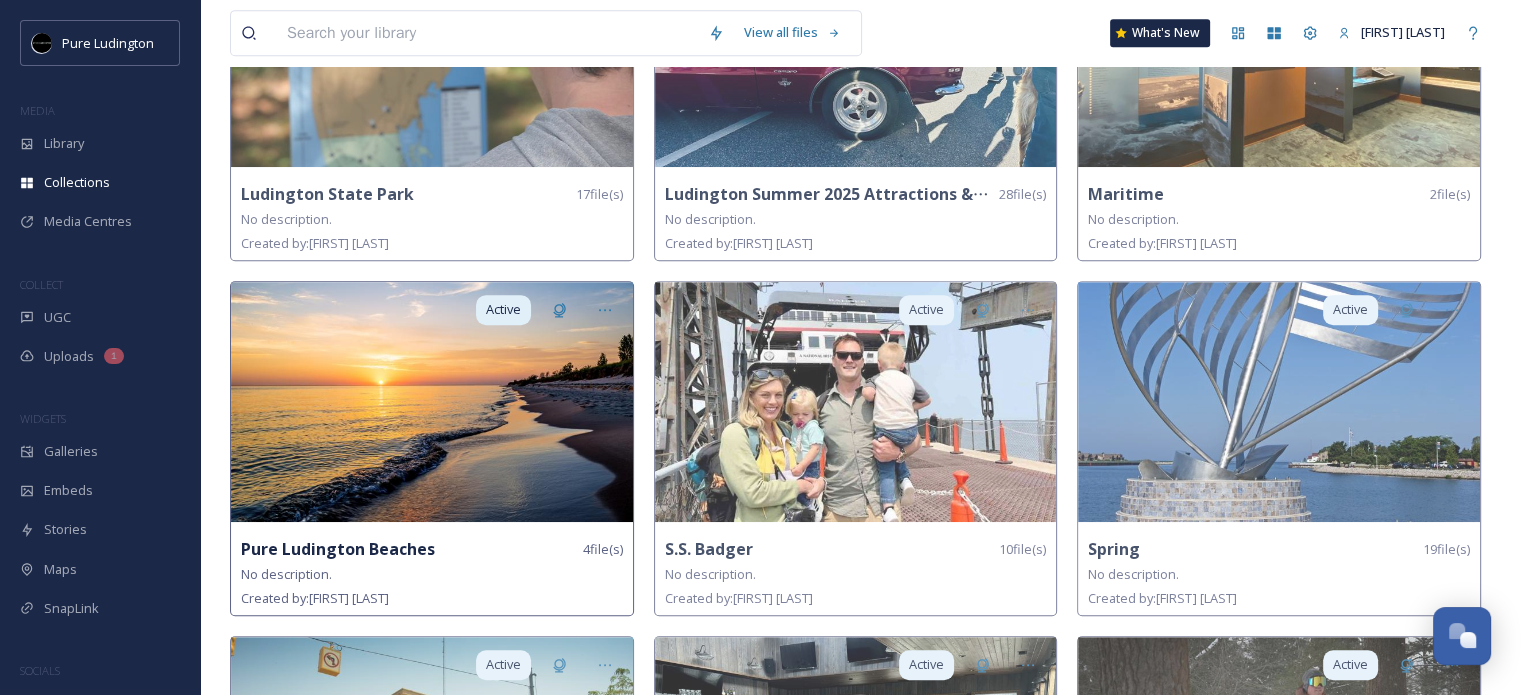 click at bounding box center [432, 402] 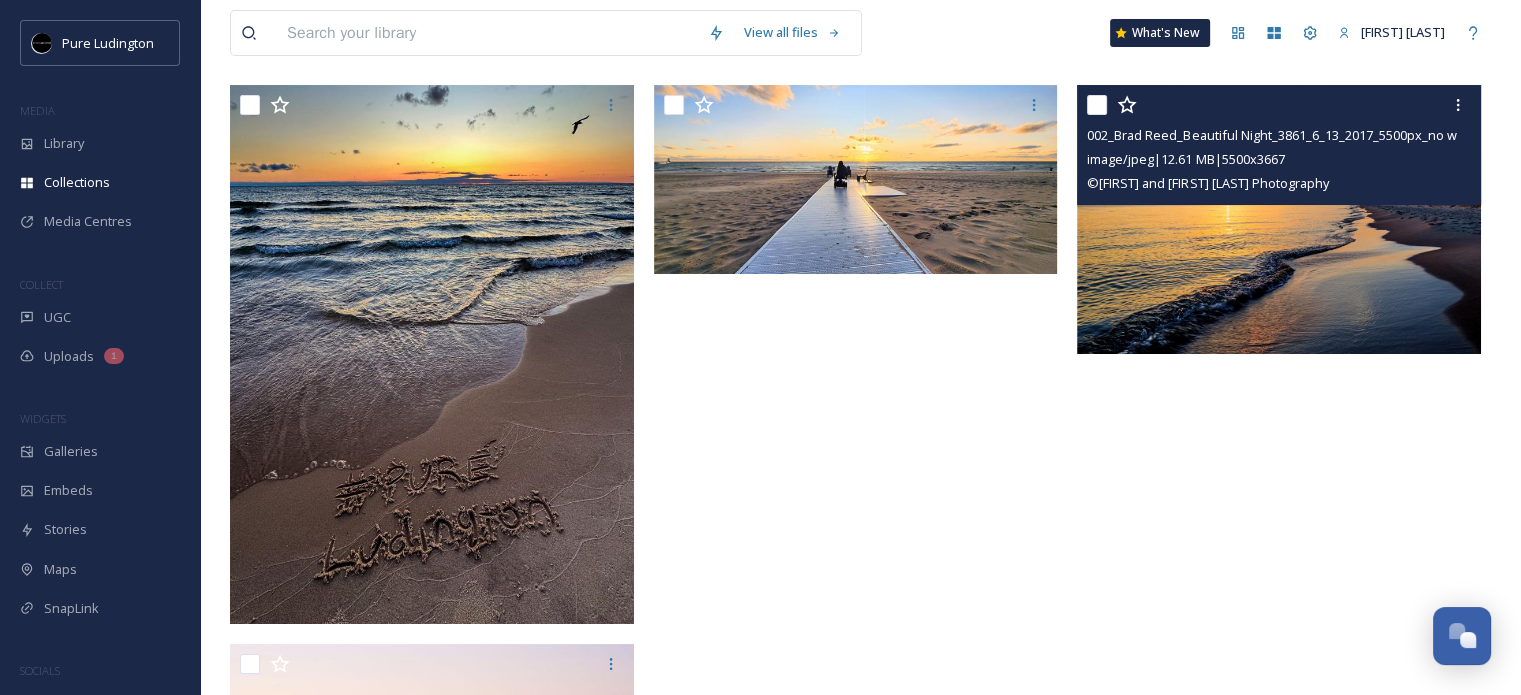 scroll, scrollTop: 4, scrollLeft: 0, axis: vertical 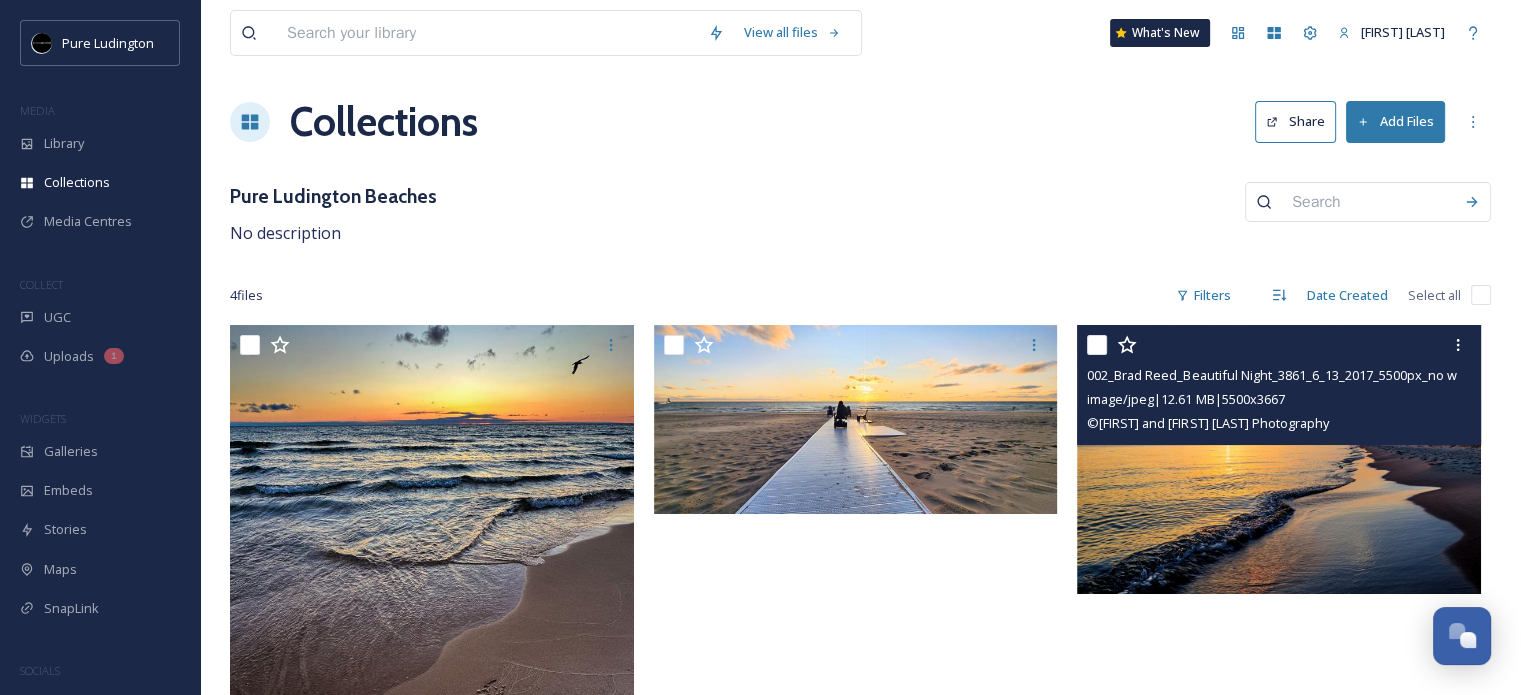 click at bounding box center [1279, 460] 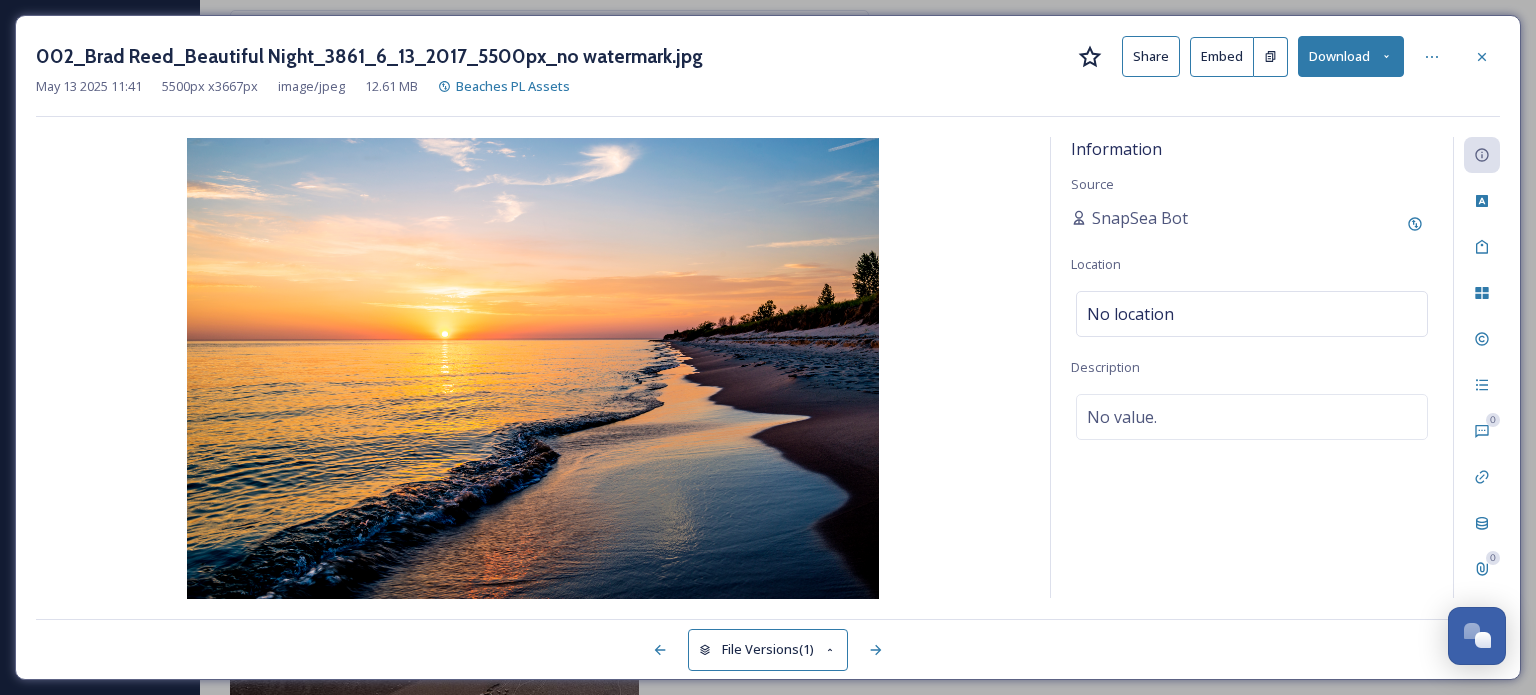 click on "Download" at bounding box center [1351, 56] 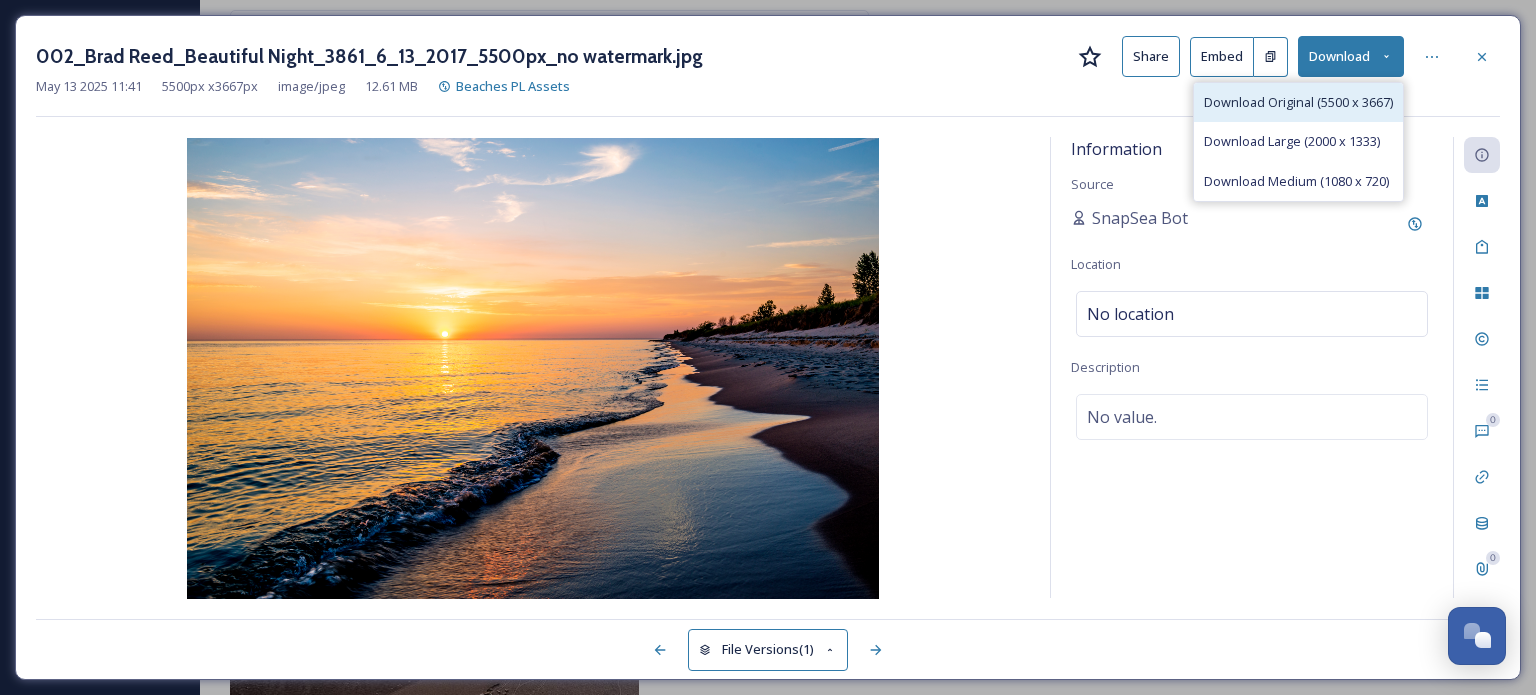 click on "Download Original (5500 x 3667)" at bounding box center [1298, 102] 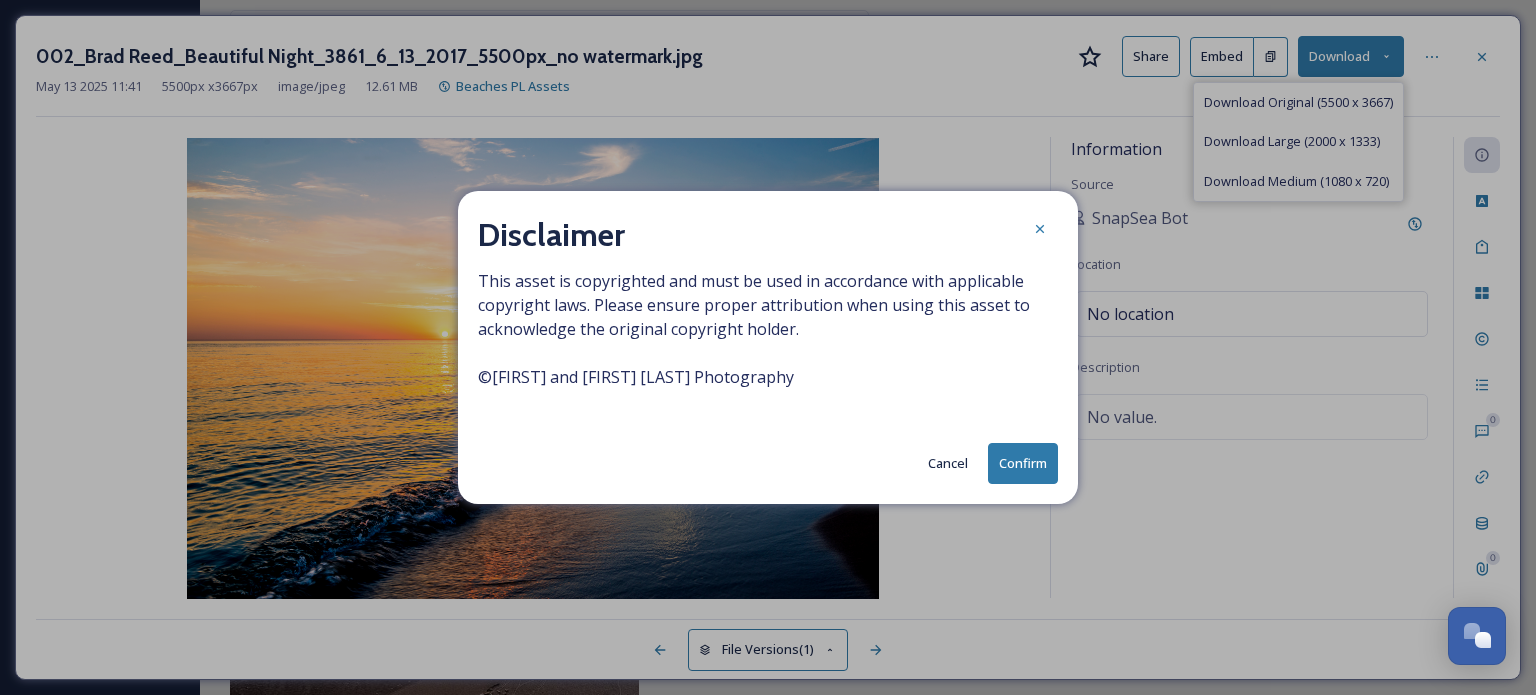 click on "Confirm" at bounding box center (1023, 463) 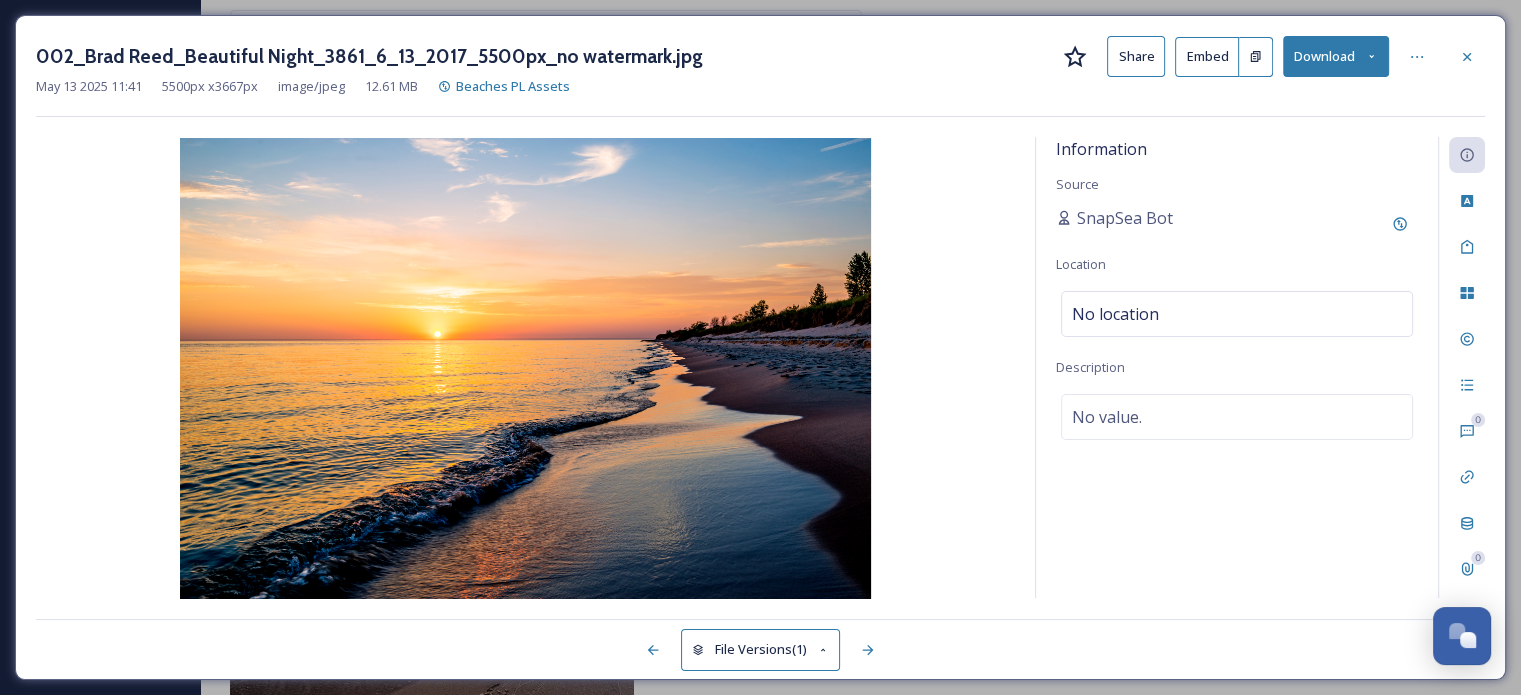 click 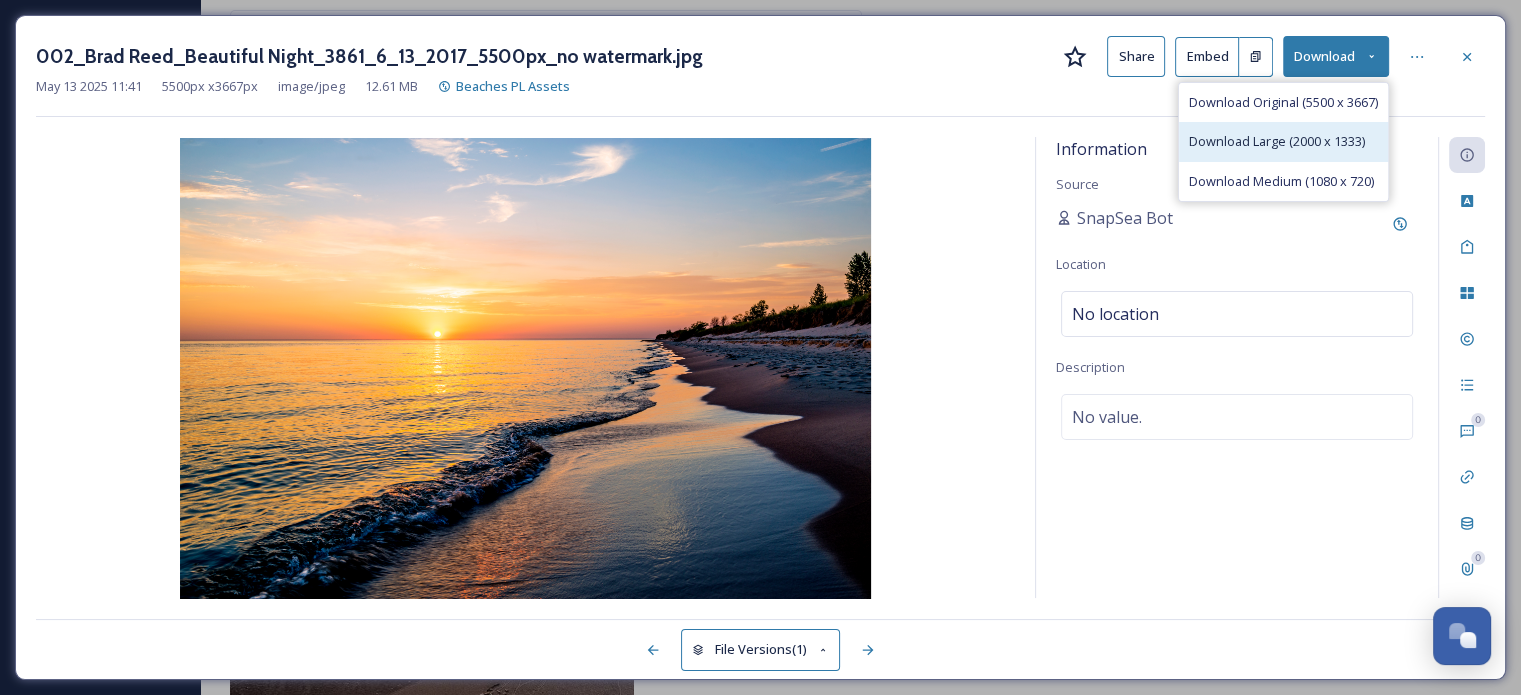 click on "Download Large (2000 x 1333)" at bounding box center (1277, 141) 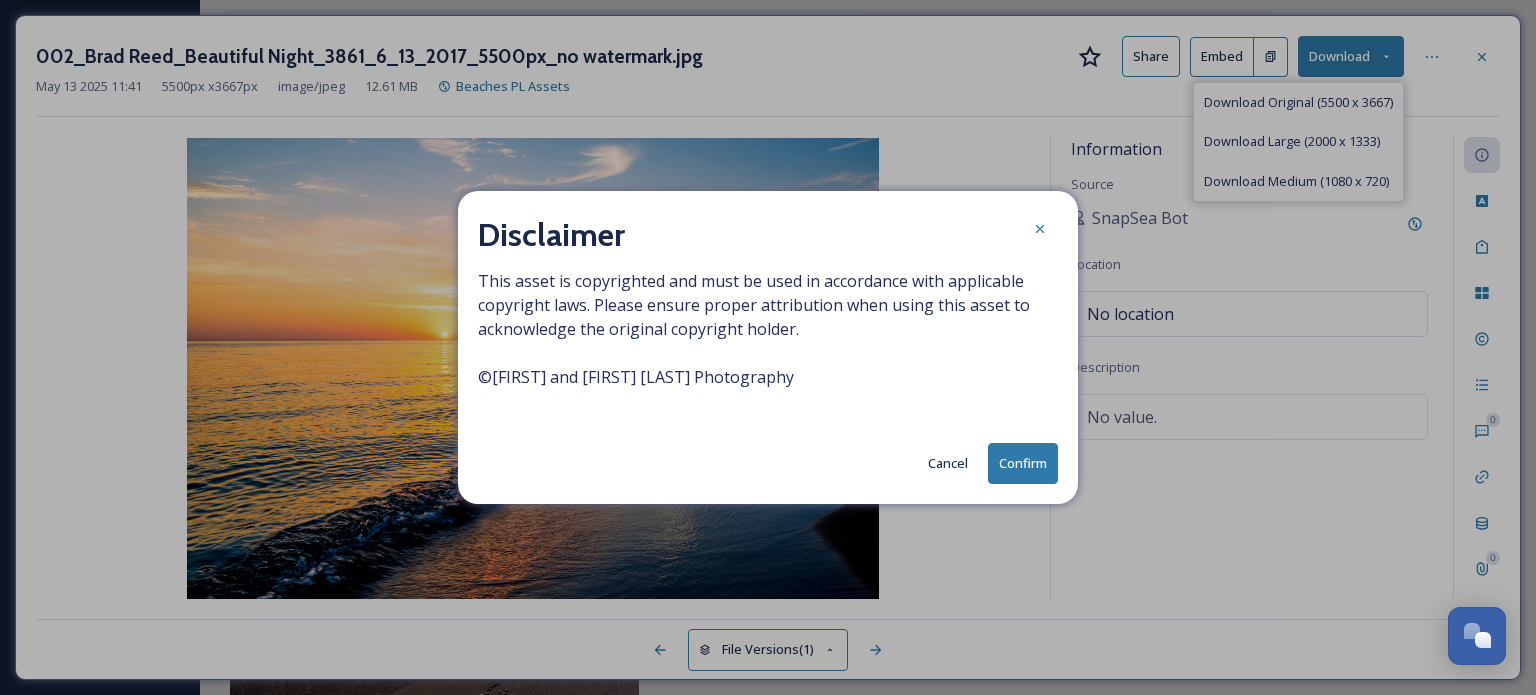click on "Confirm" at bounding box center [1023, 463] 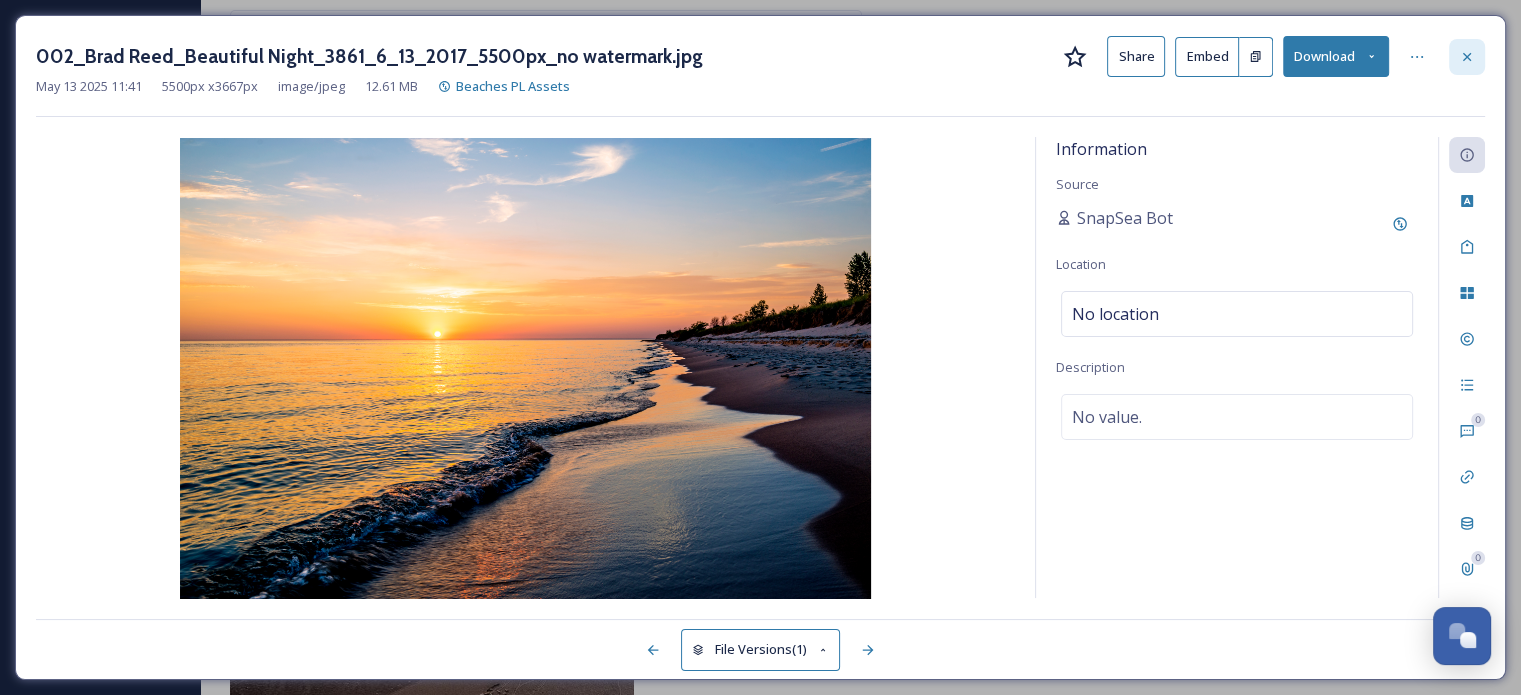 click 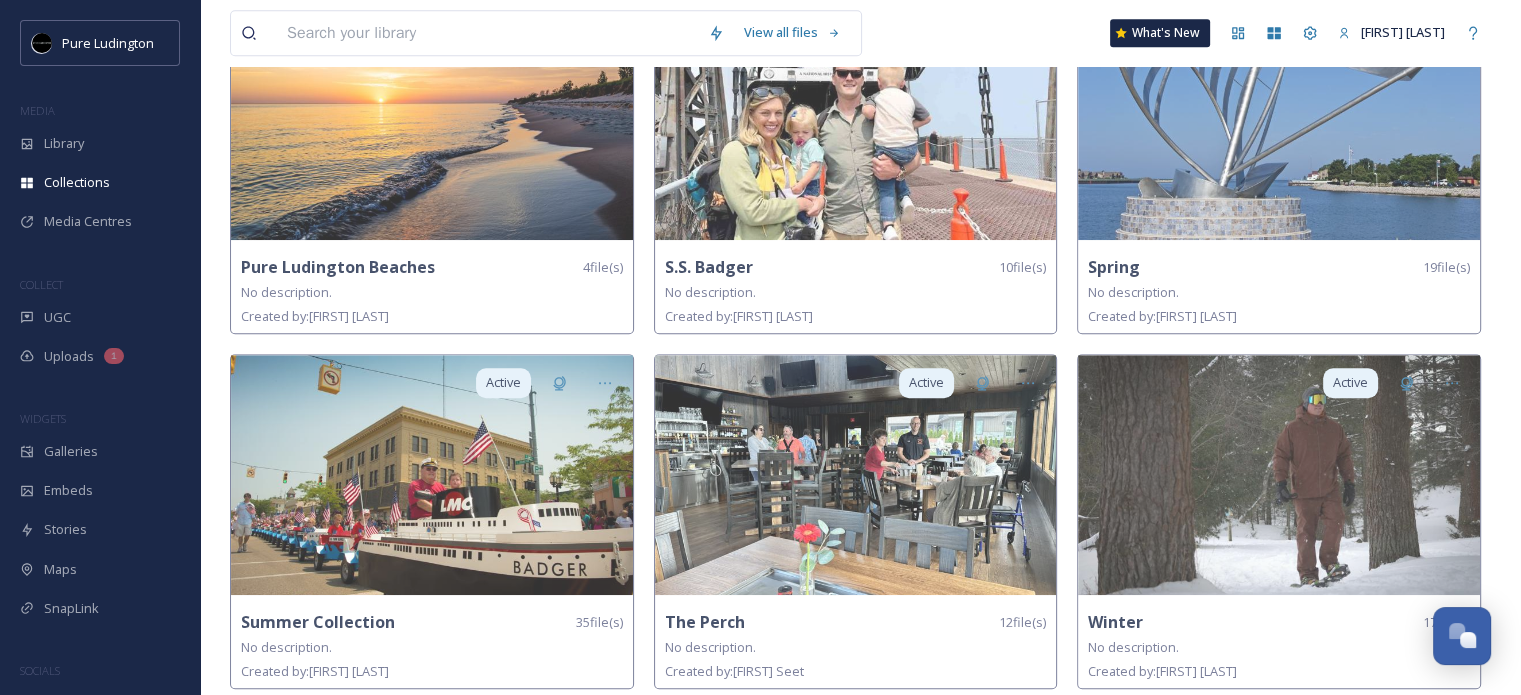 scroll, scrollTop: 882, scrollLeft: 0, axis: vertical 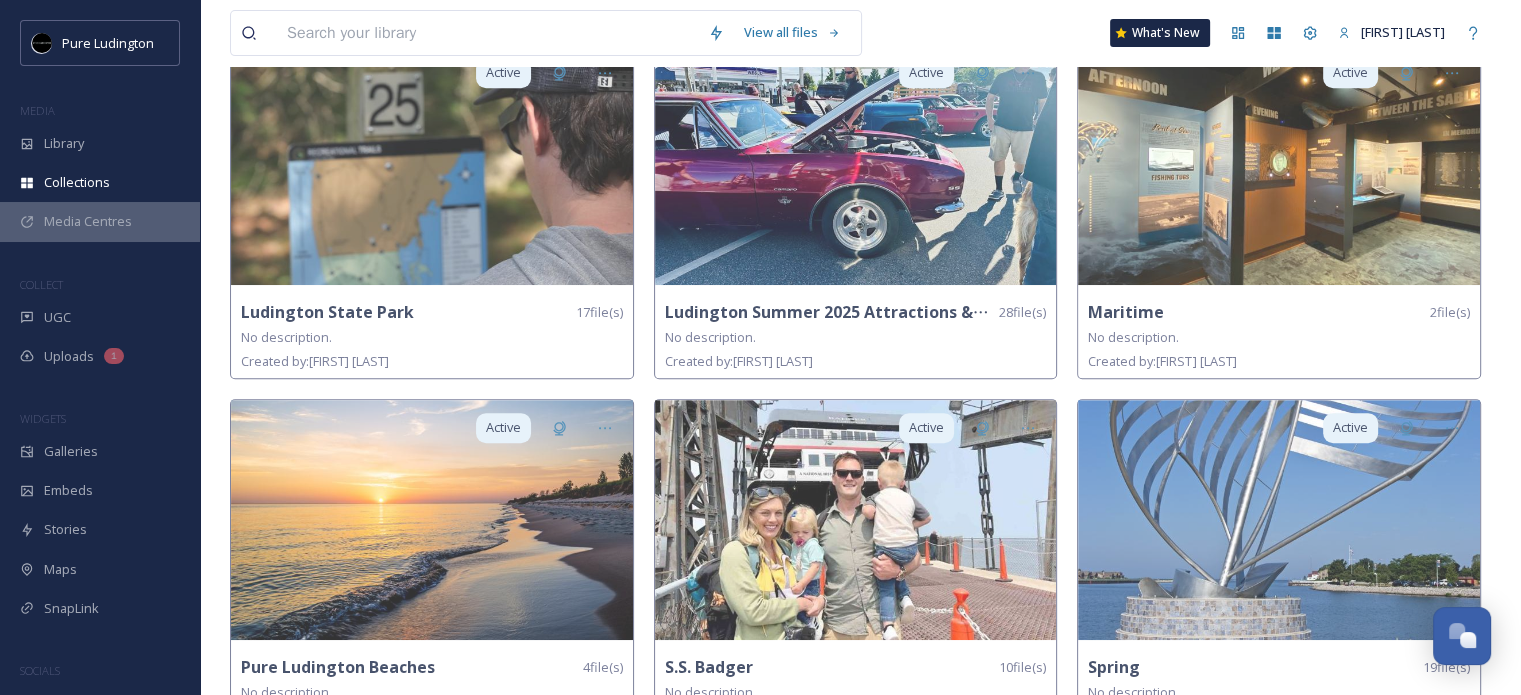 click on "Media Centres" at bounding box center (88, 221) 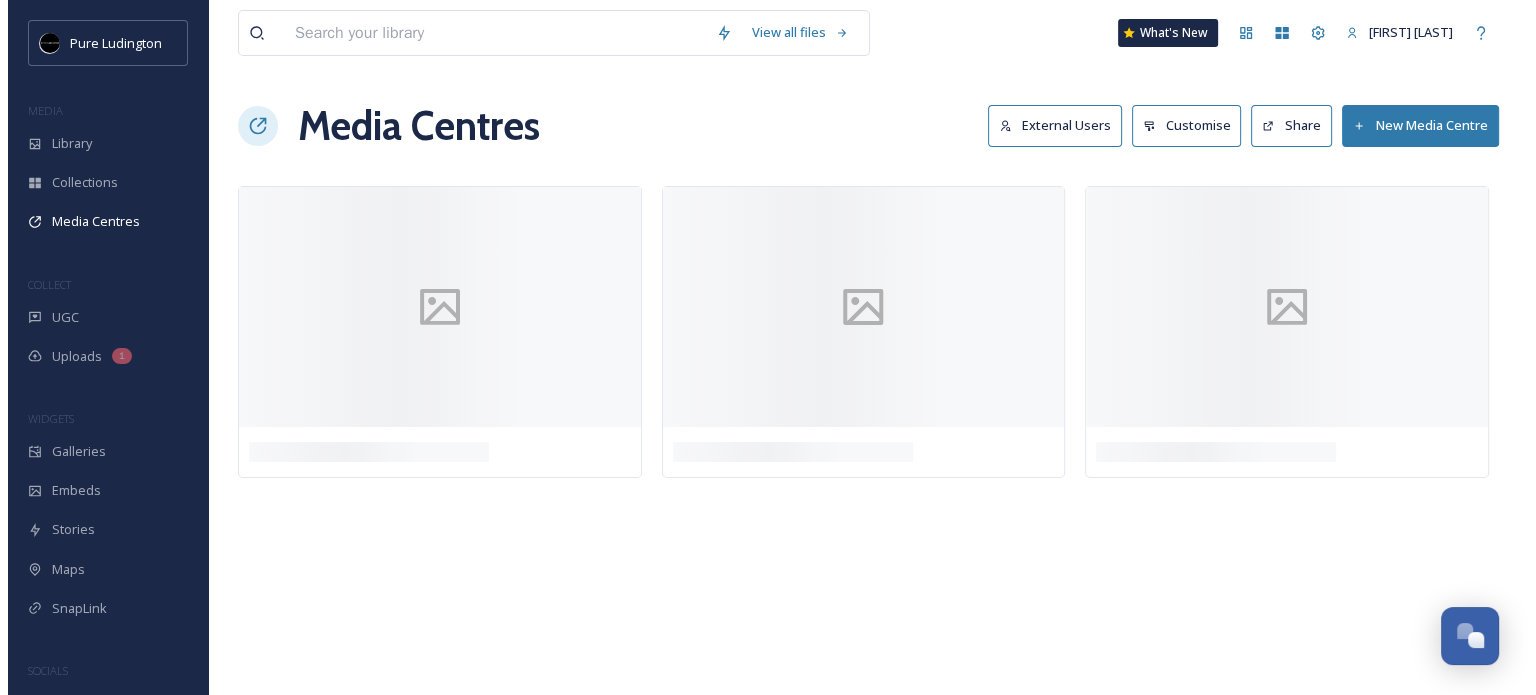 scroll, scrollTop: 0, scrollLeft: 0, axis: both 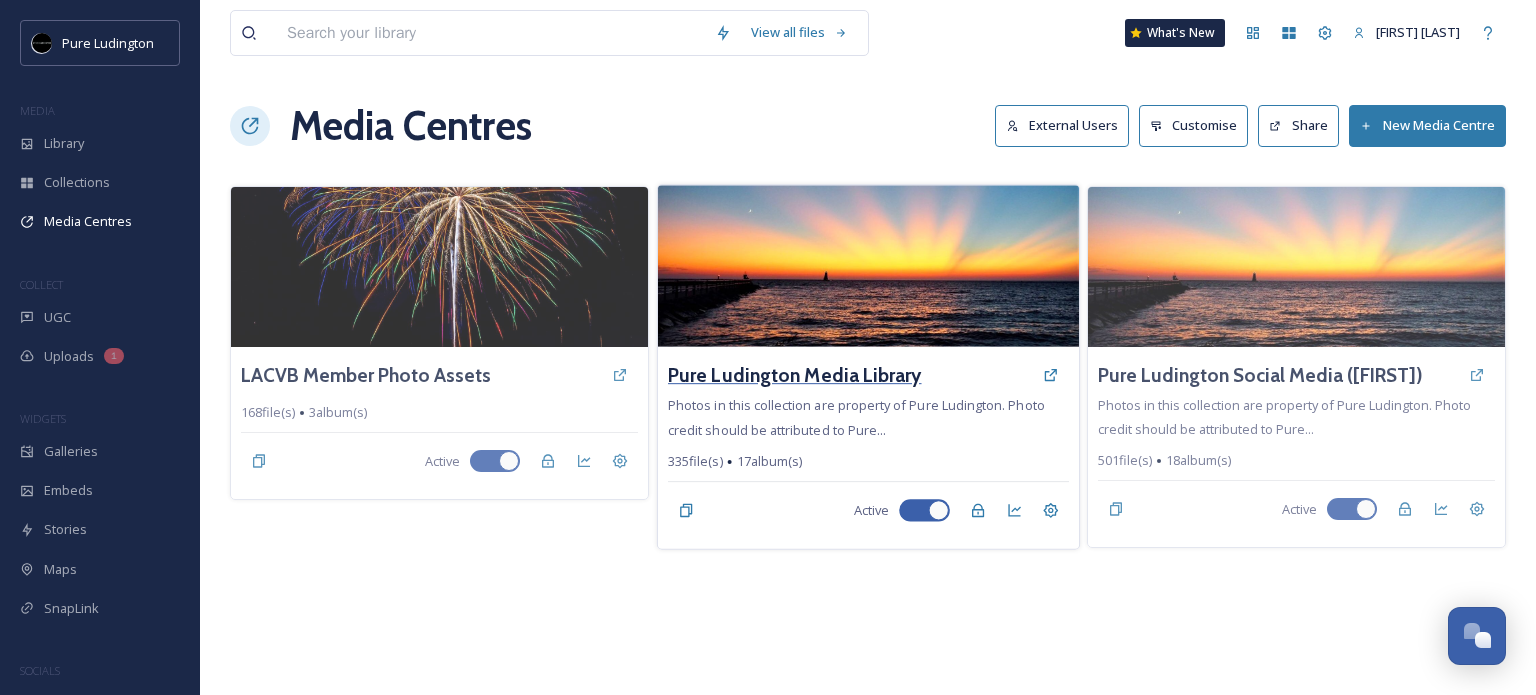 click on "Pure Ludington Media Library" at bounding box center (795, 375) 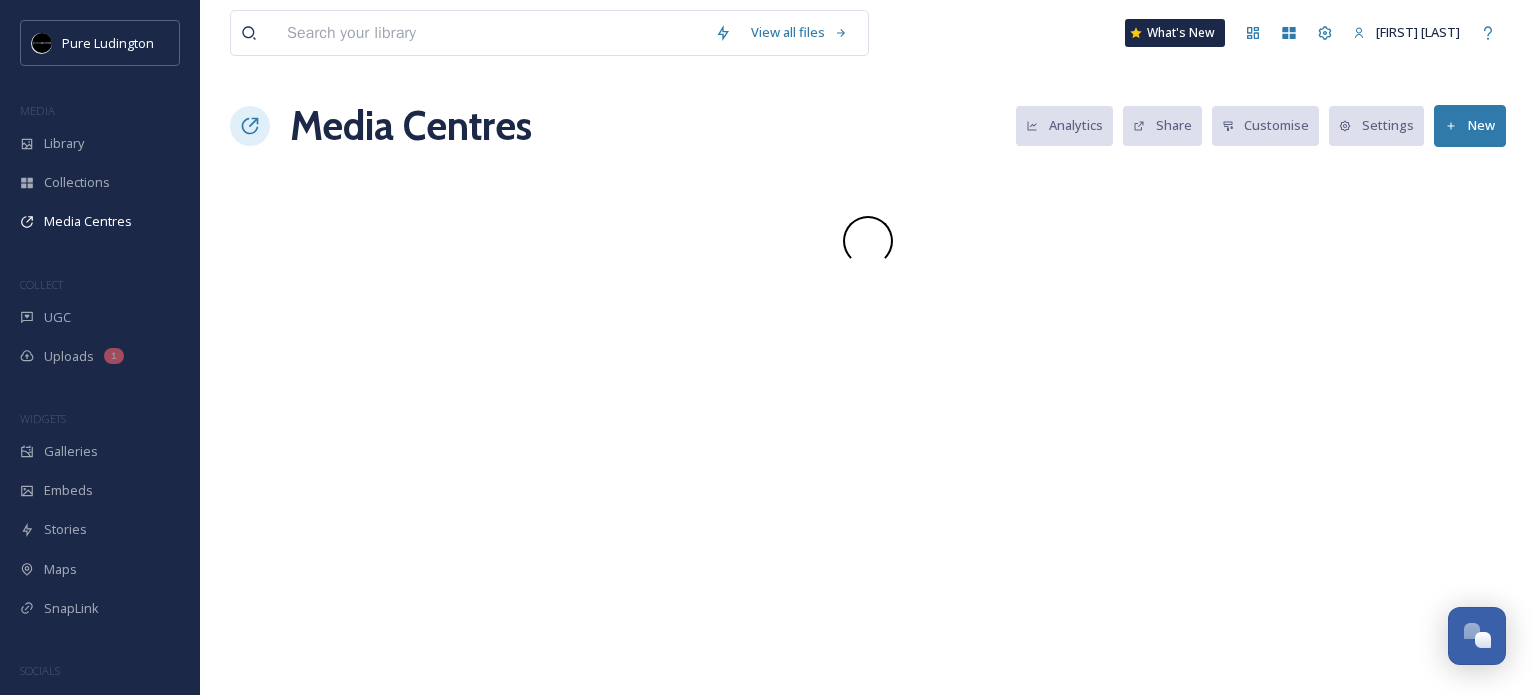 click on "View all files What's New [FIRST] [LAST] Media Centres Analytics Share Customise Settings New" at bounding box center (868, 347) 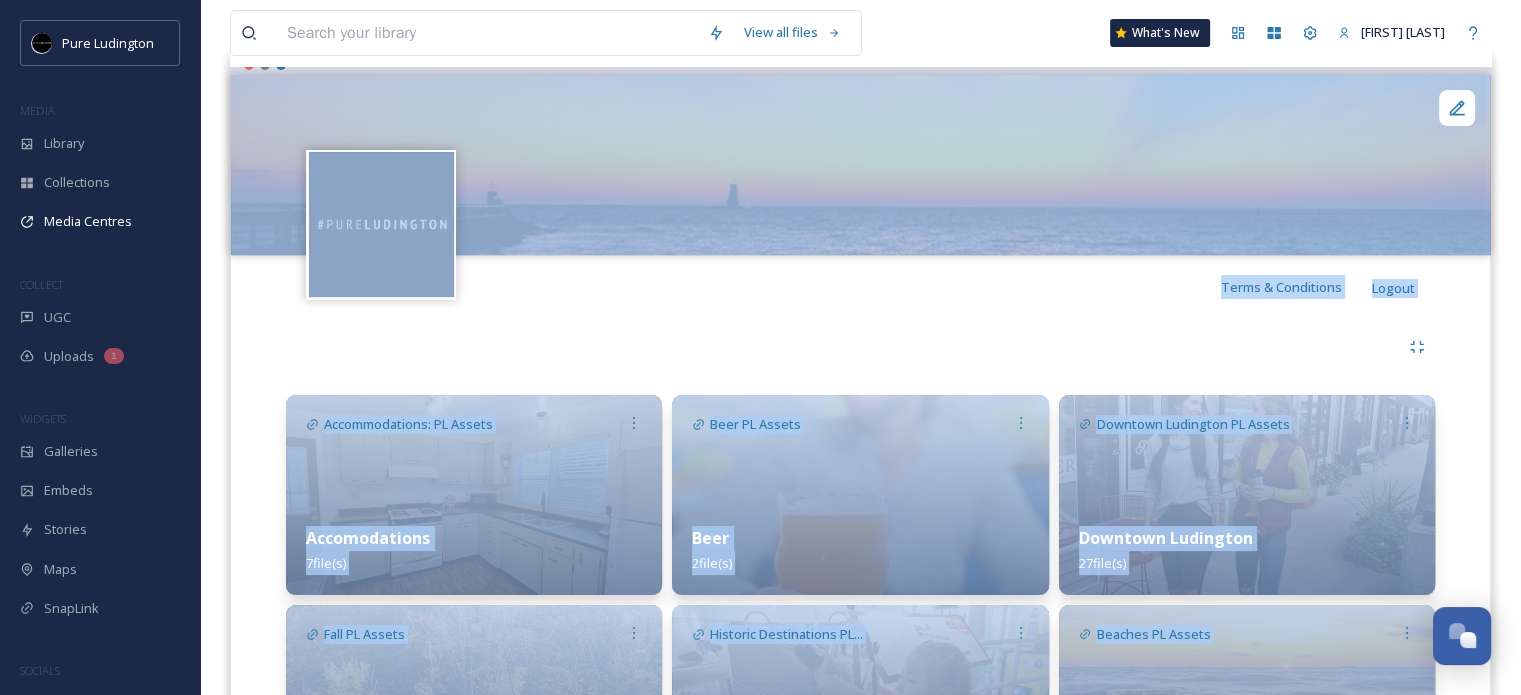 scroll, scrollTop: 466, scrollLeft: 0, axis: vertical 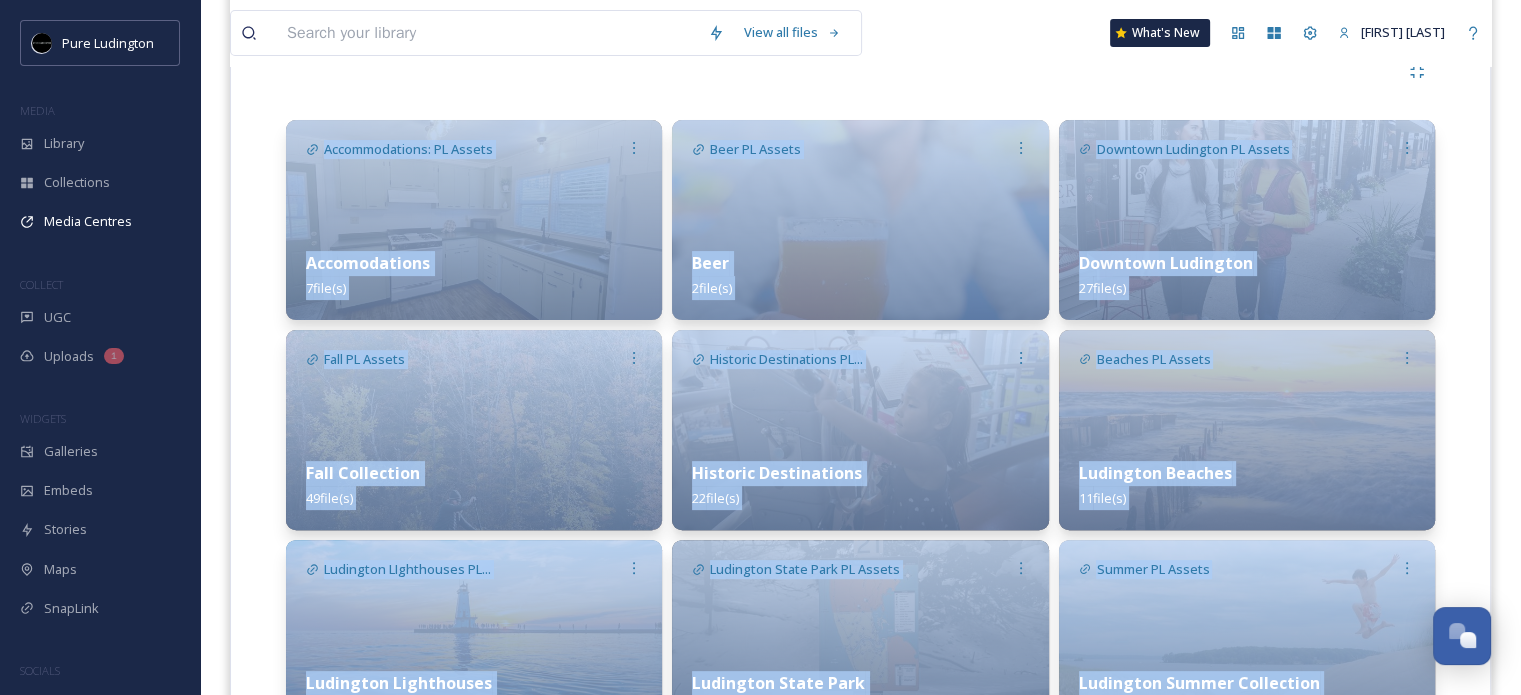 click at bounding box center (860, 72) 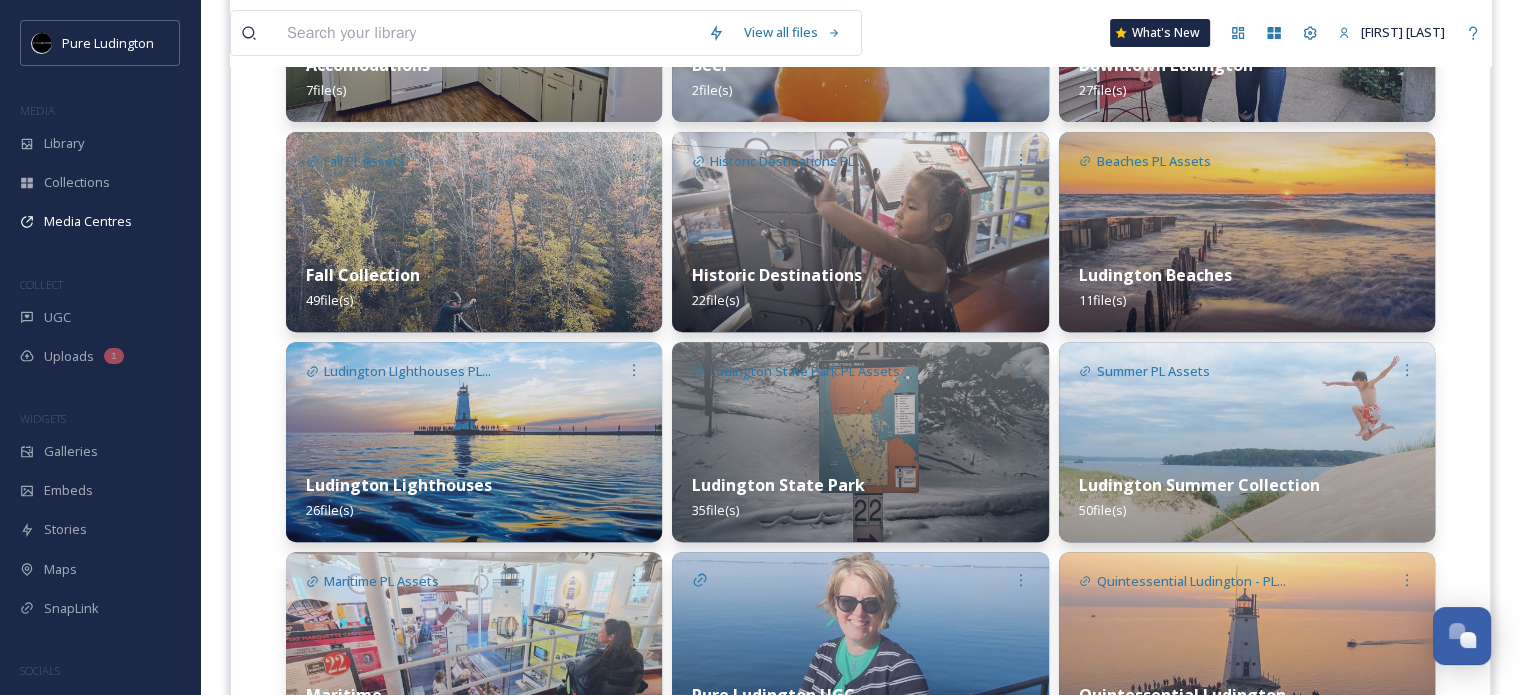 scroll, scrollTop: 666, scrollLeft: 0, axis: vertical 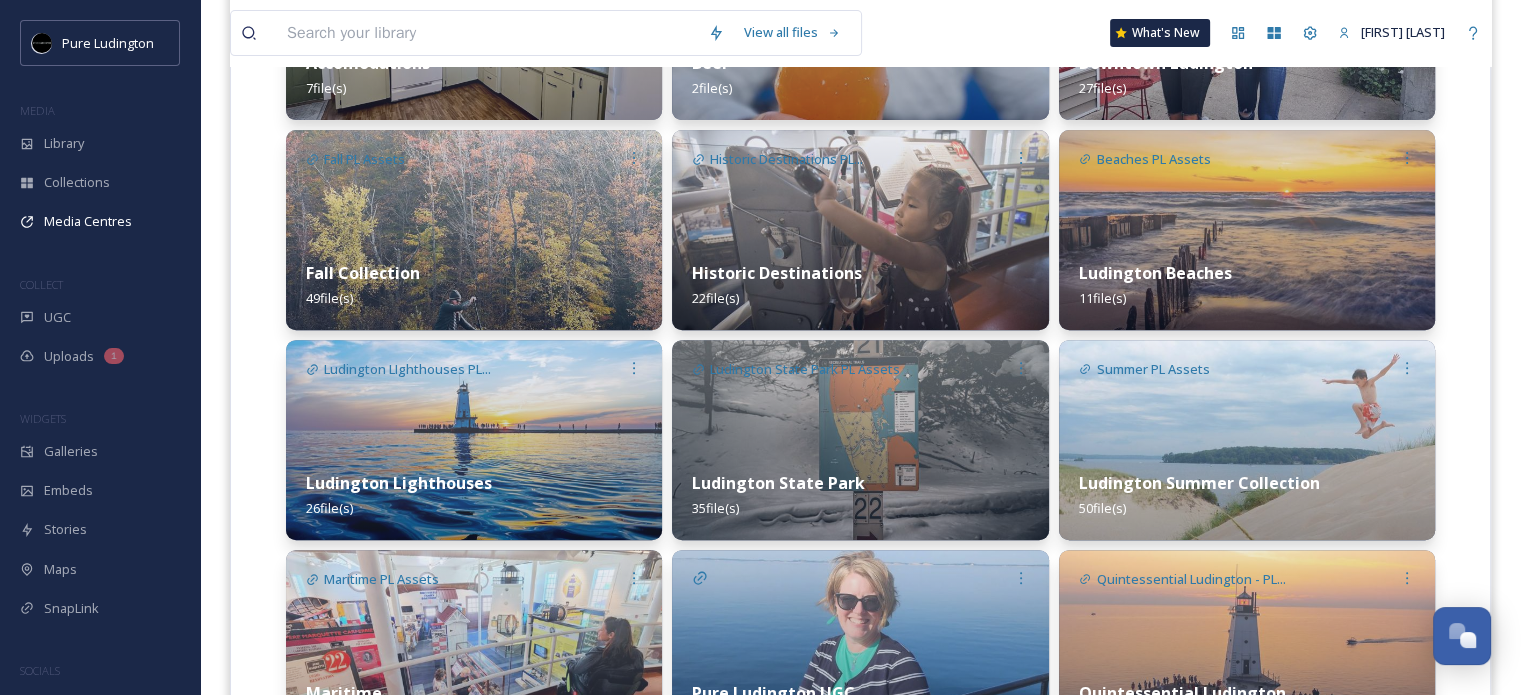 click at bounding box center (1247, 230) 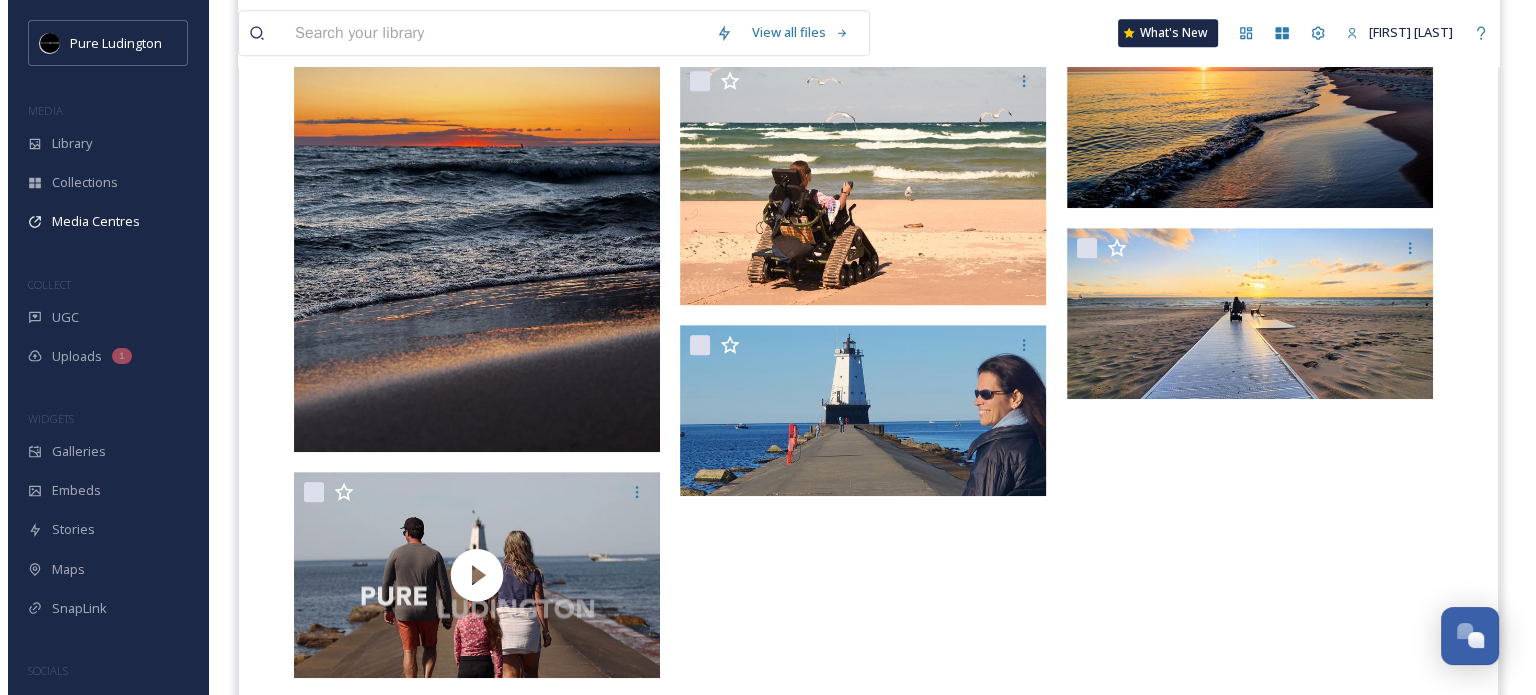 scroll, scrollTop: 1154, scrollLeft: 0, axis: vertical 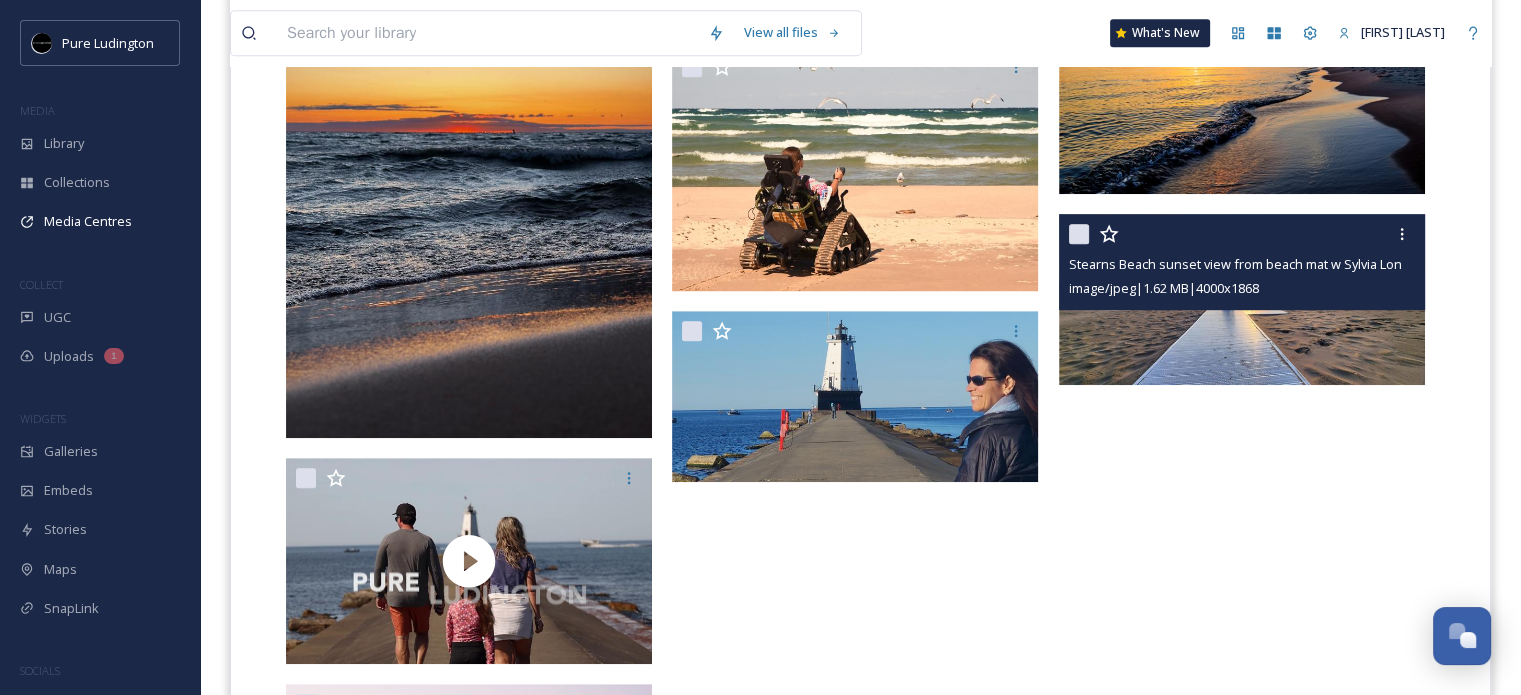 click at bounding box center [1242, 299] 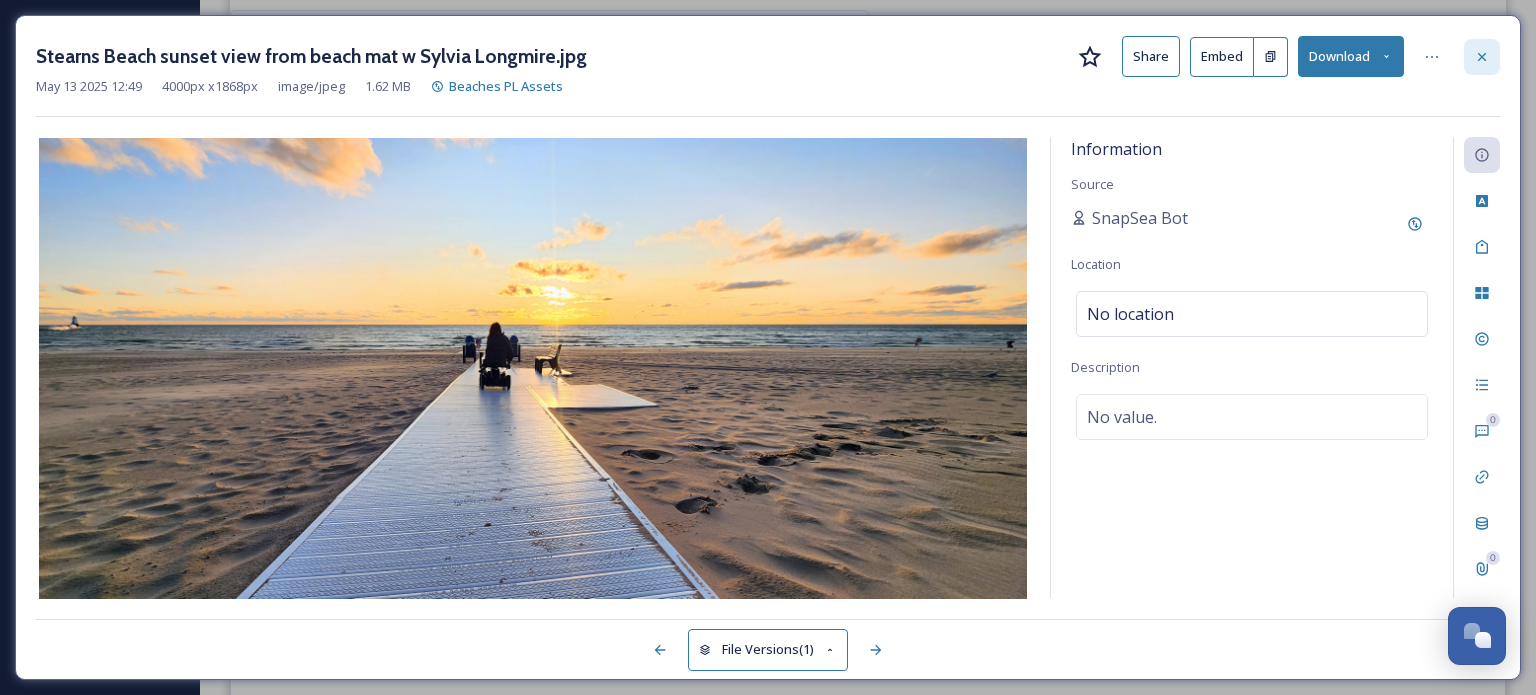 click 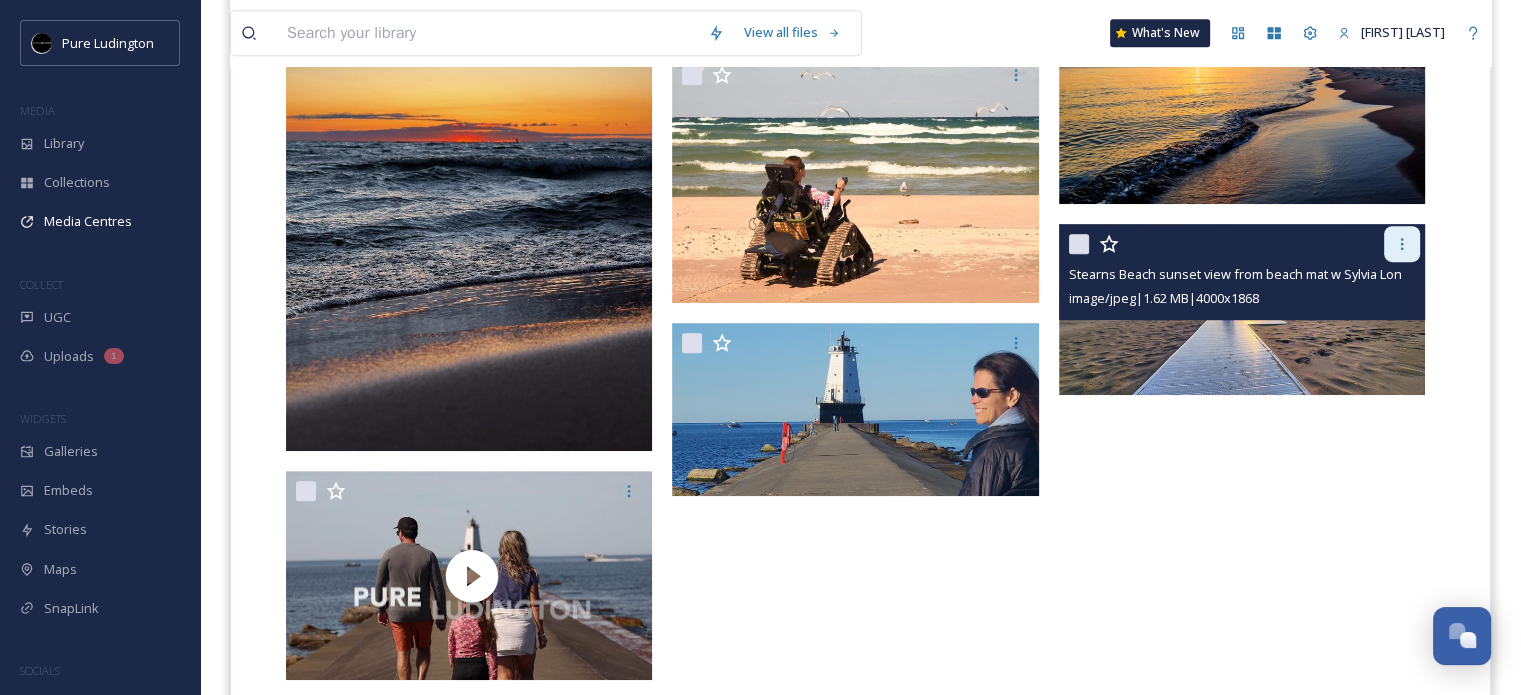 click 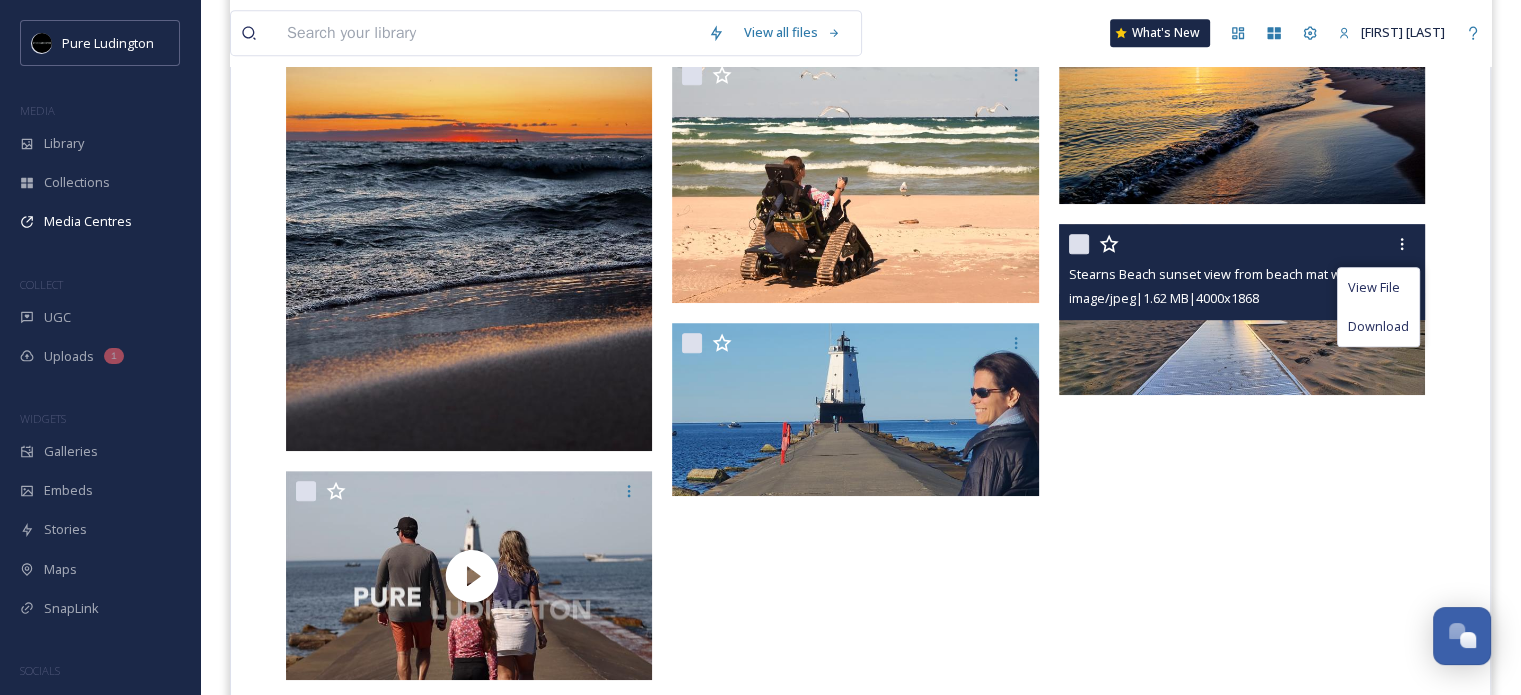 click at bounding box center [1242, 309] 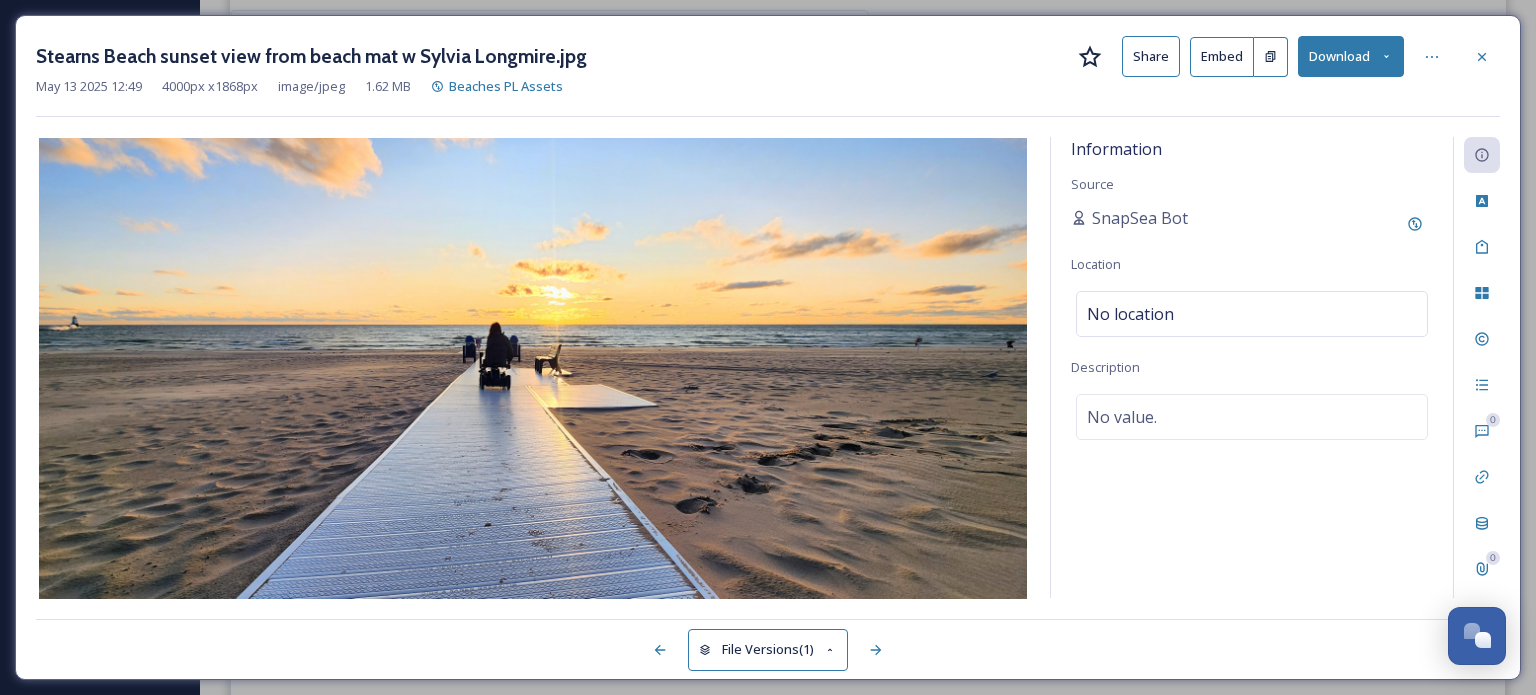 click on "Download" at bounding box center (1351, 56) 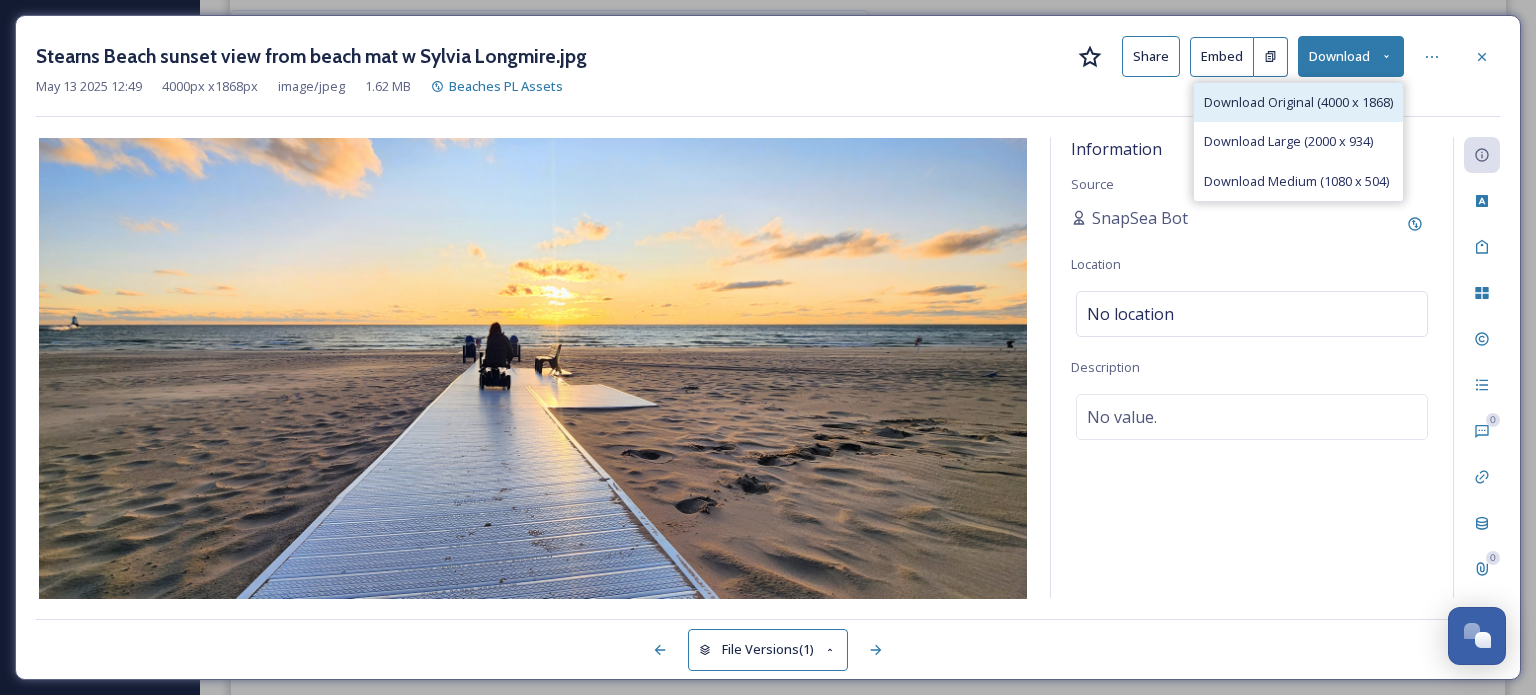 click on "Download Original (4000 x 1868)" at bounding box center (1298, 102) 